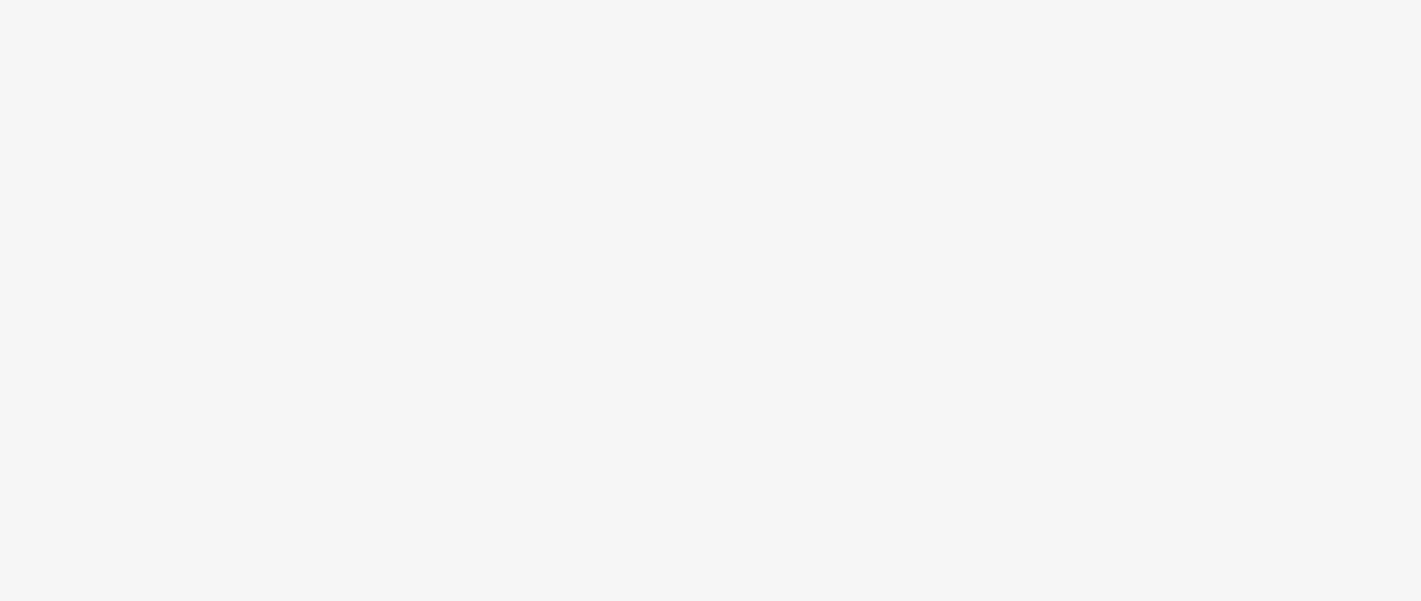 scroll, scrollTop: 0, scrollLeft: 0, axis: both 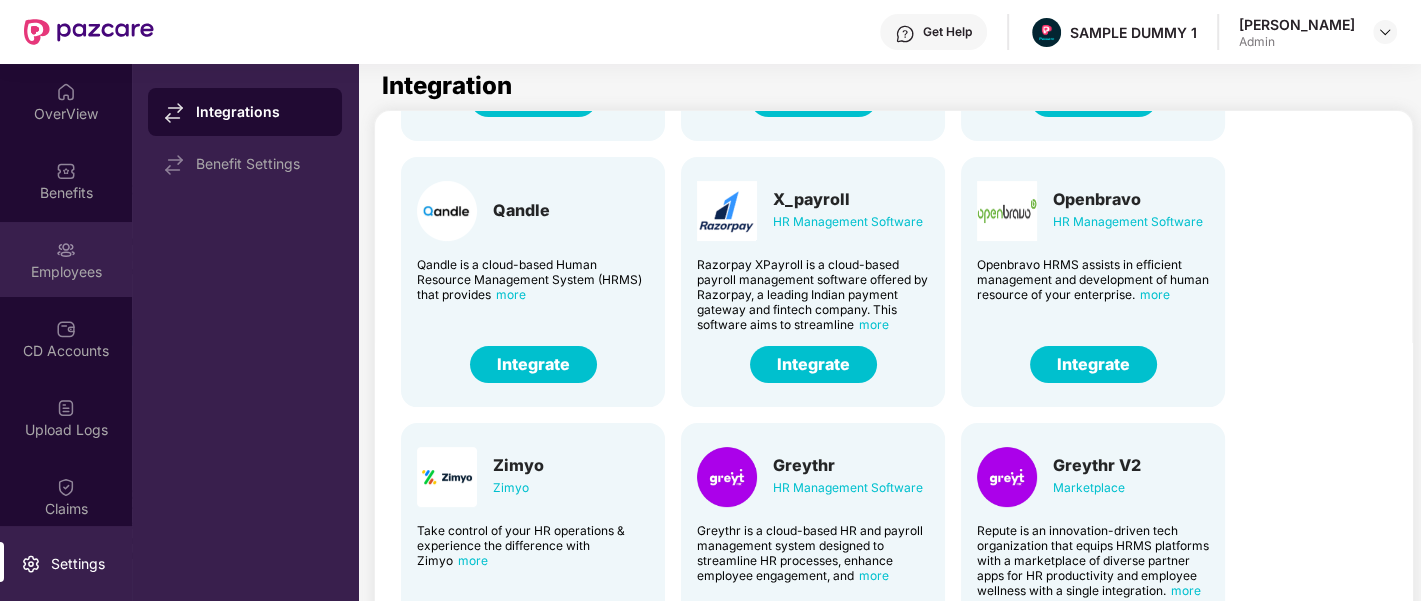 click on "Employees" at bounding box center [66, 272] 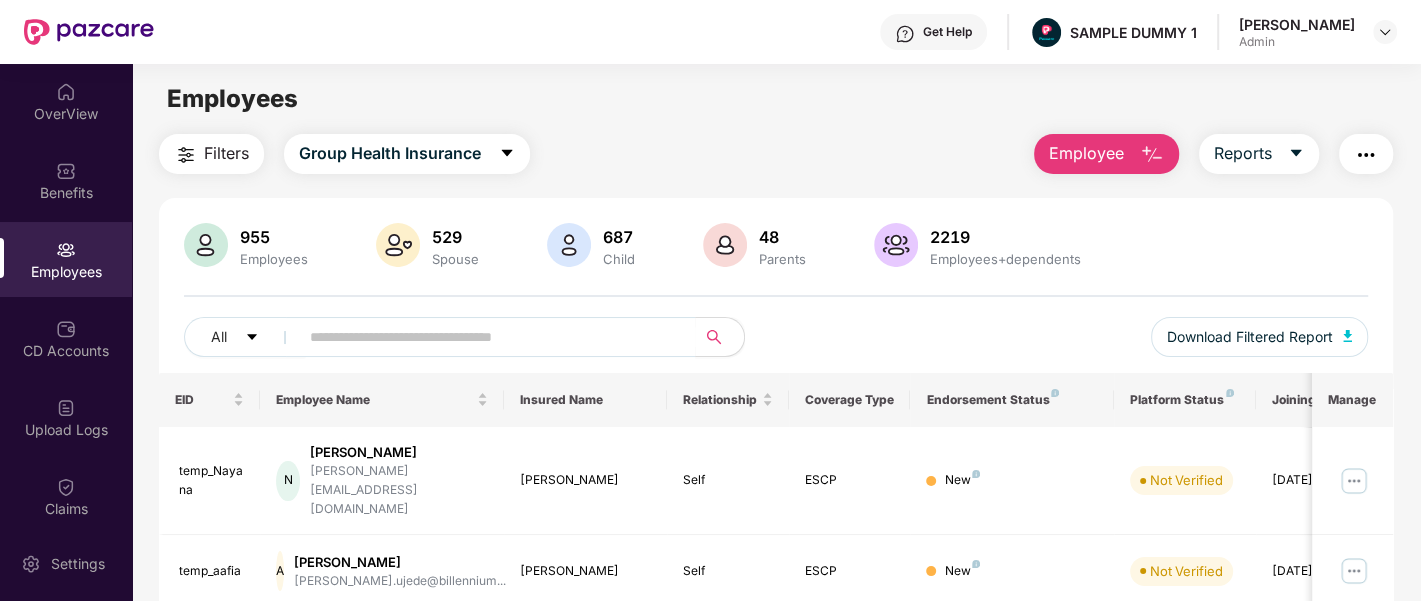 click on "Employee" at bounding box center [1086, 153] 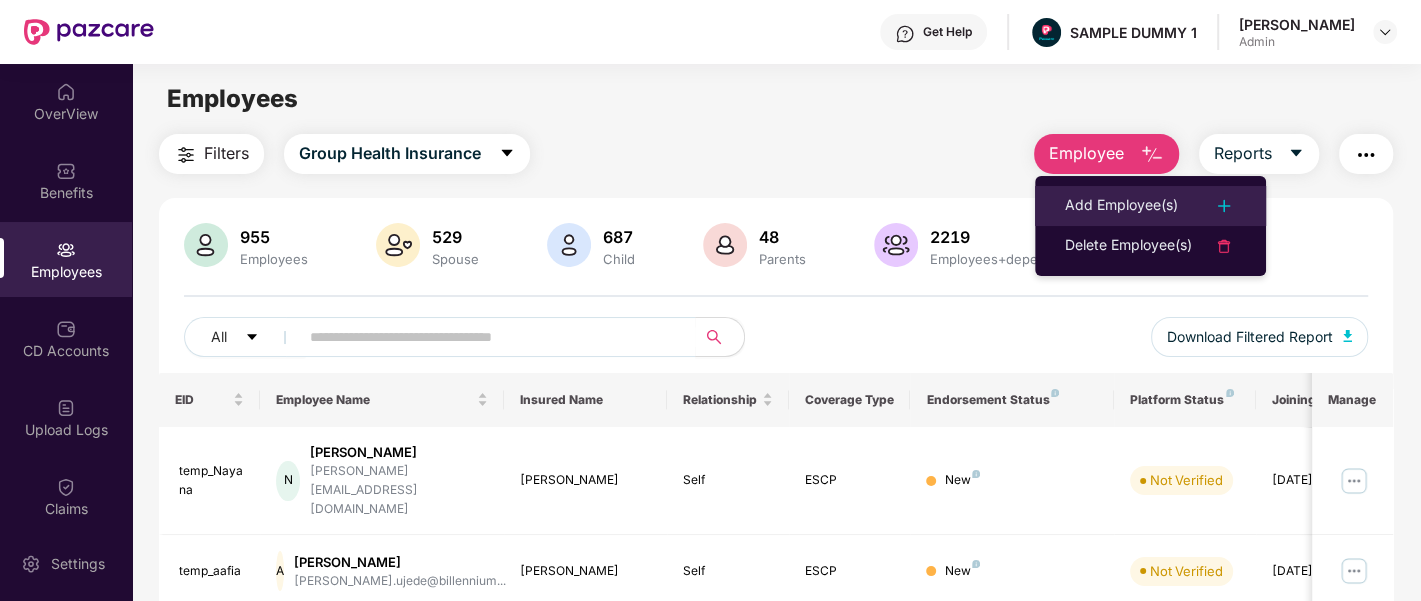 click on "Add Employee(s)" at bounding box center (1121, 206) 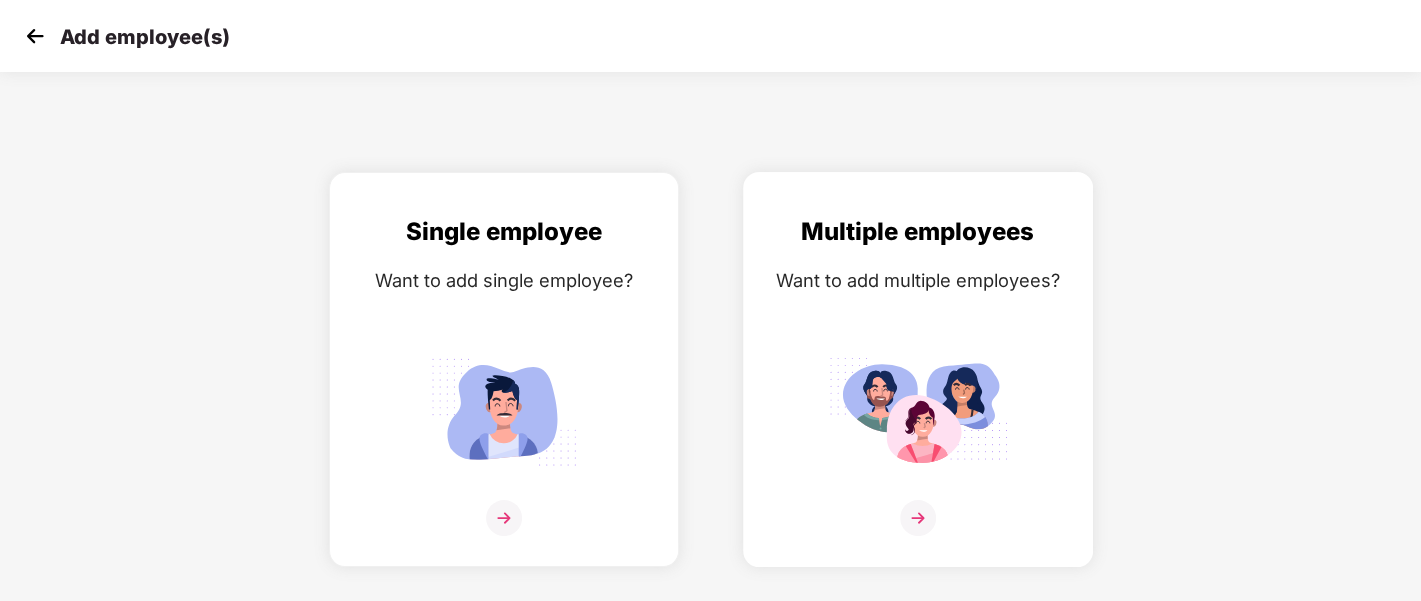 click on "Multiple employees Want to add multiple employees?" at bounding box center [918, 387] 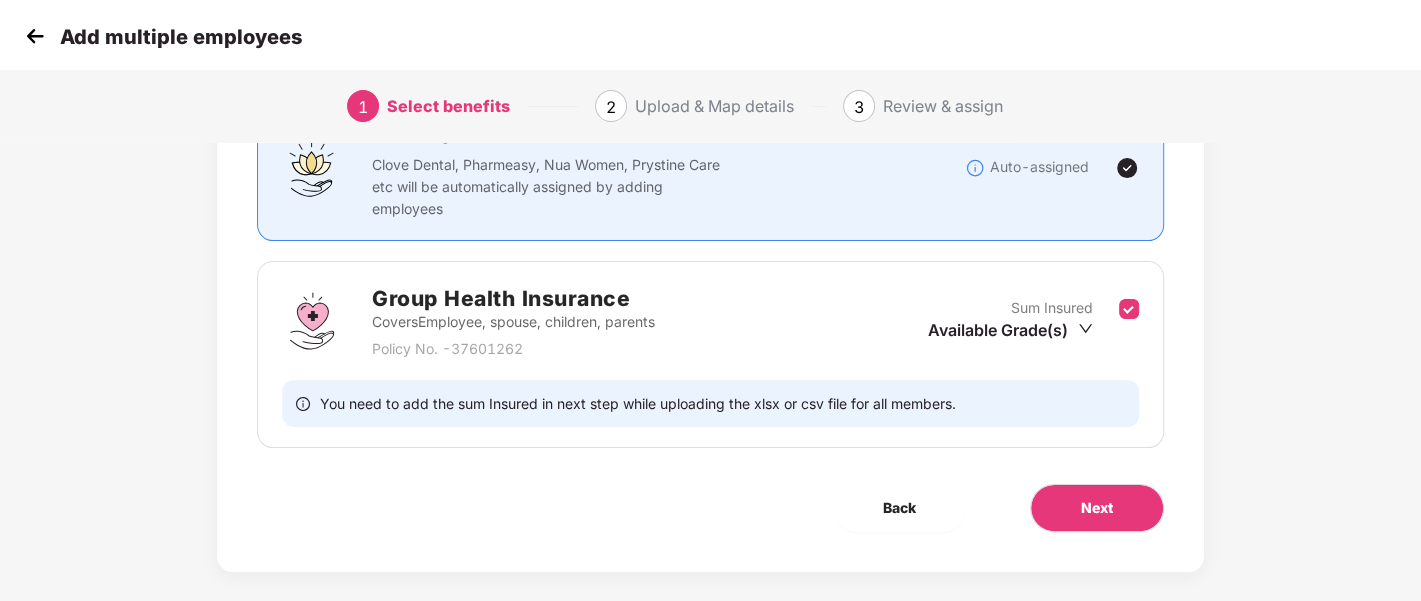 scroll, scrollTop: 201, scrollLeft: 0, axis: vertical 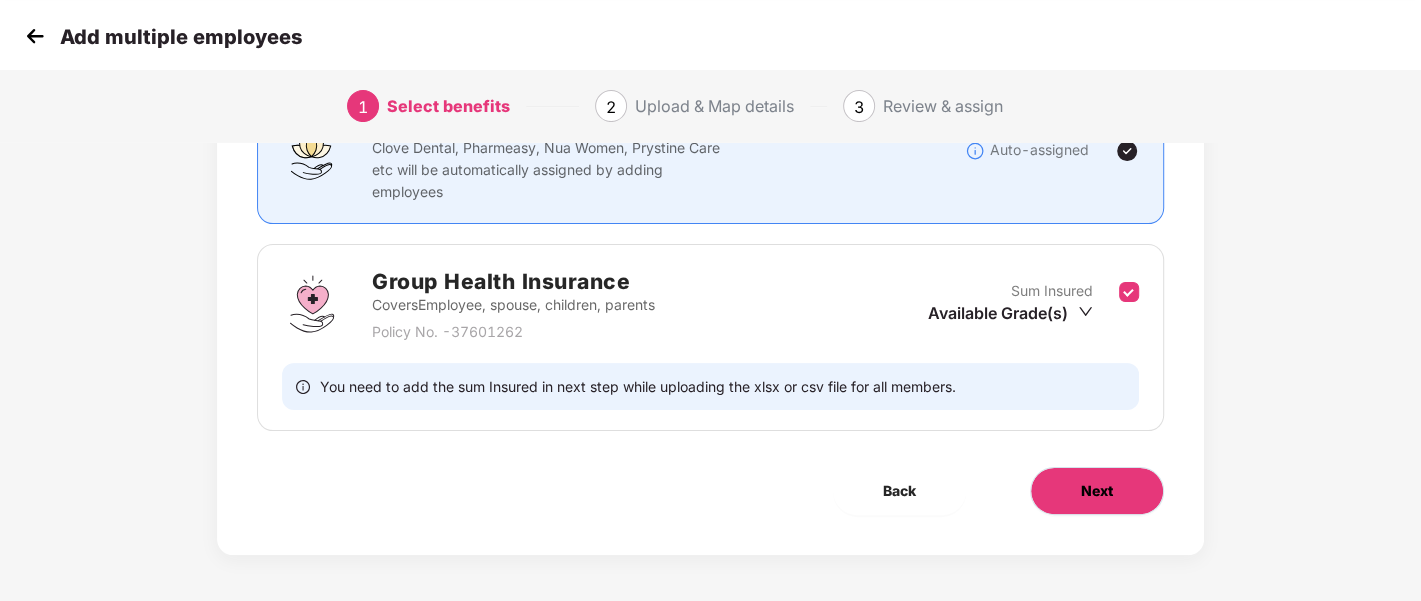 click on "Next" at bounding box center [1097, 491] 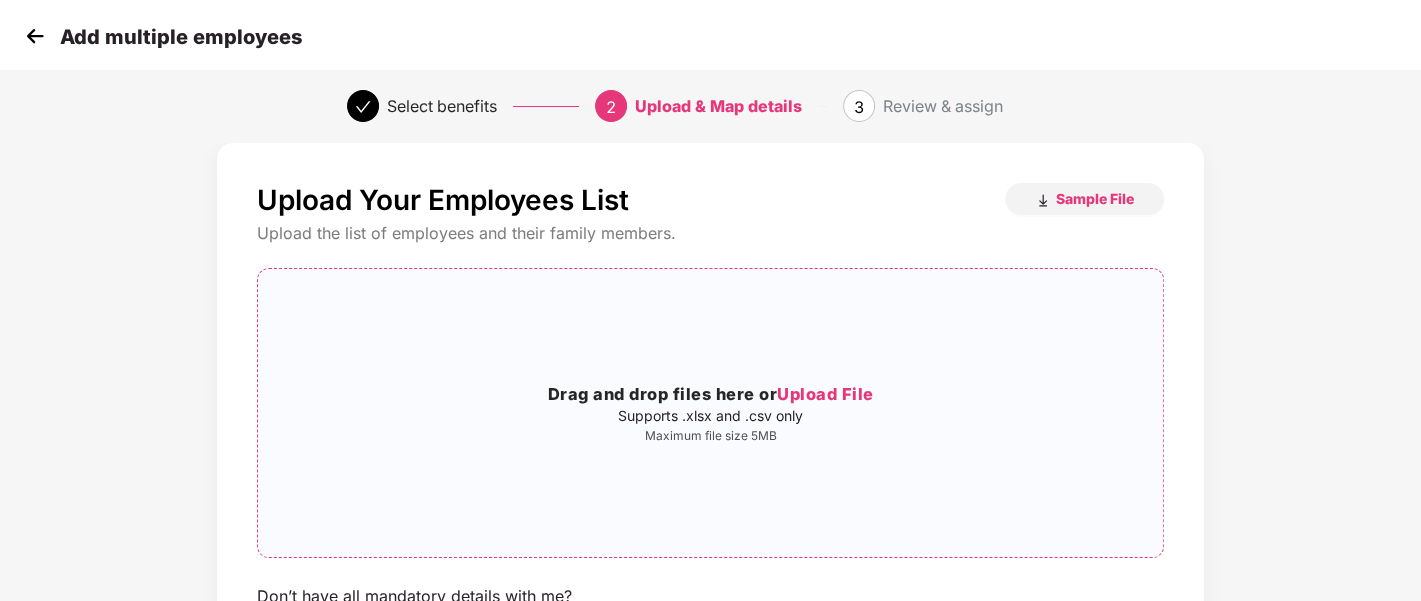 scroll, scrollTop: 20, scrollLeft: 0, axis: vertical 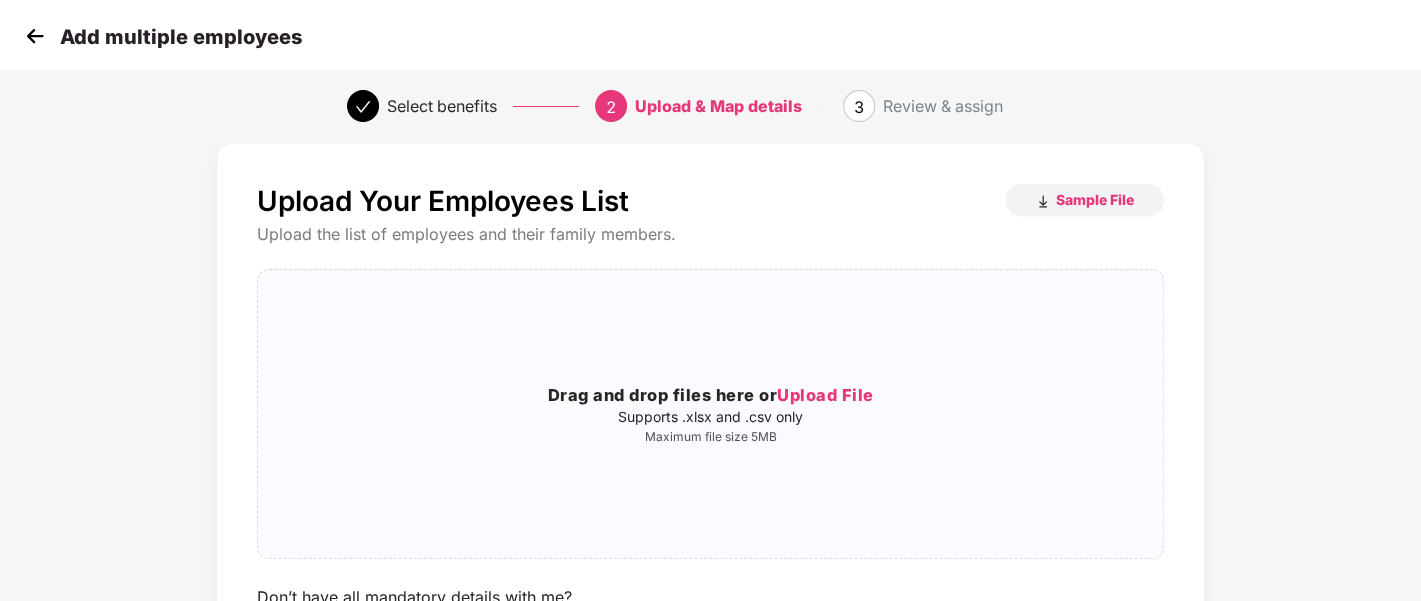 click at bounding box center [35, 36] 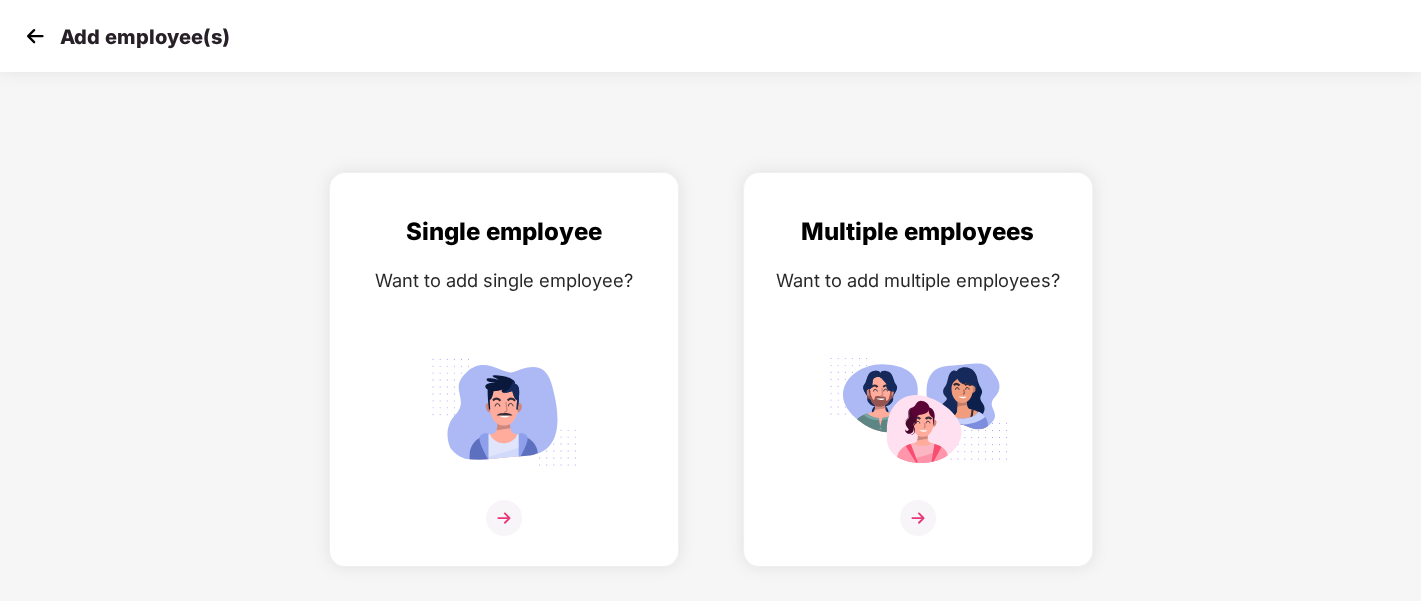 click at bounding box center [35, 36] 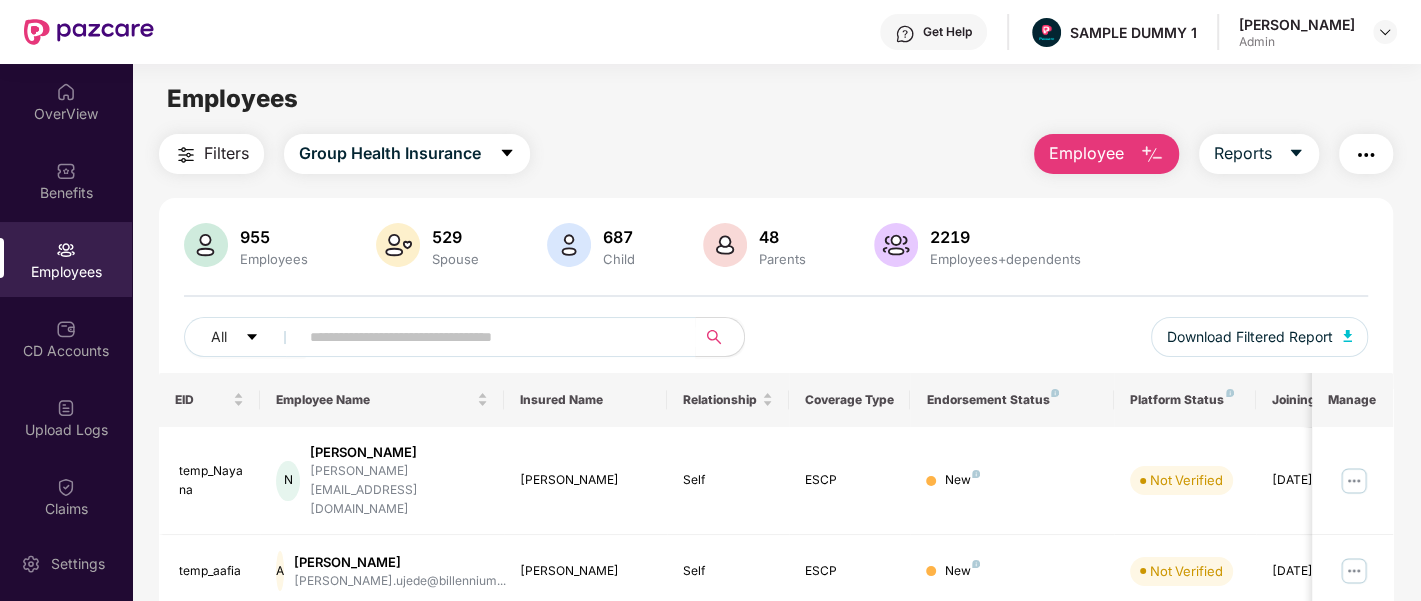 click on "Get Help" at bounding box center (947, 32) 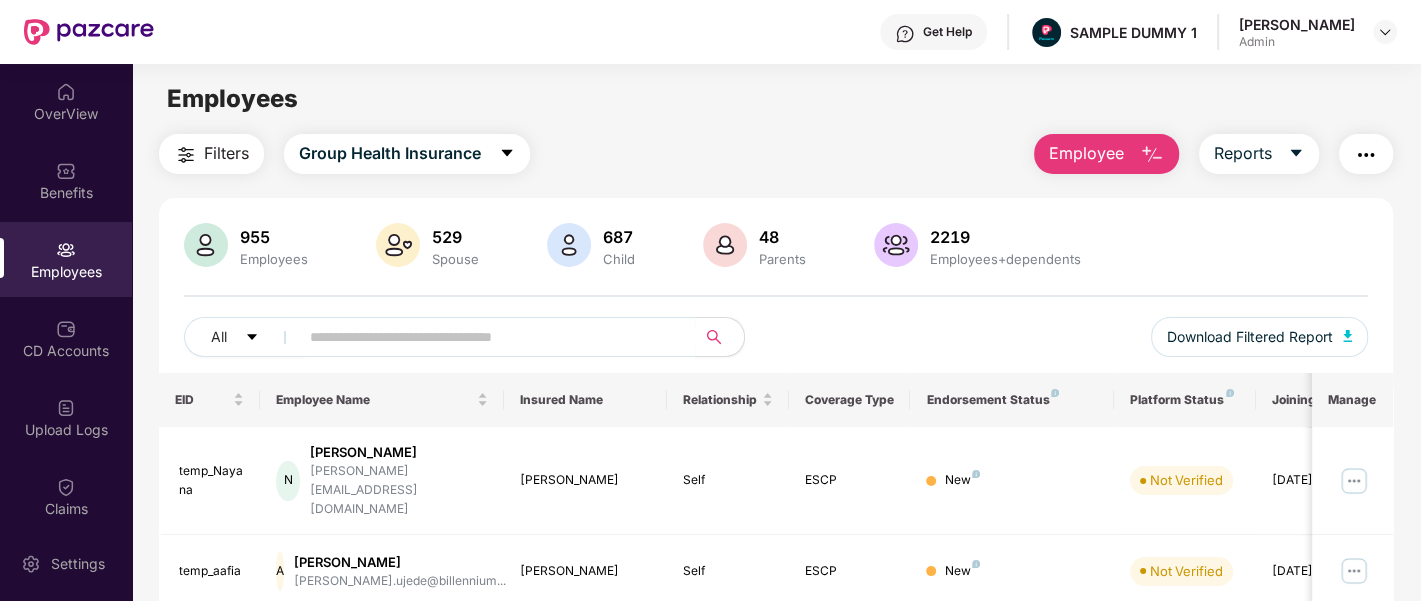 click on "955 Employees 529 Spouse 687 Child [DEMOGRAPHIC_DATA] Parents 2219 Employees+dependents" at bounding box center (776, 247) 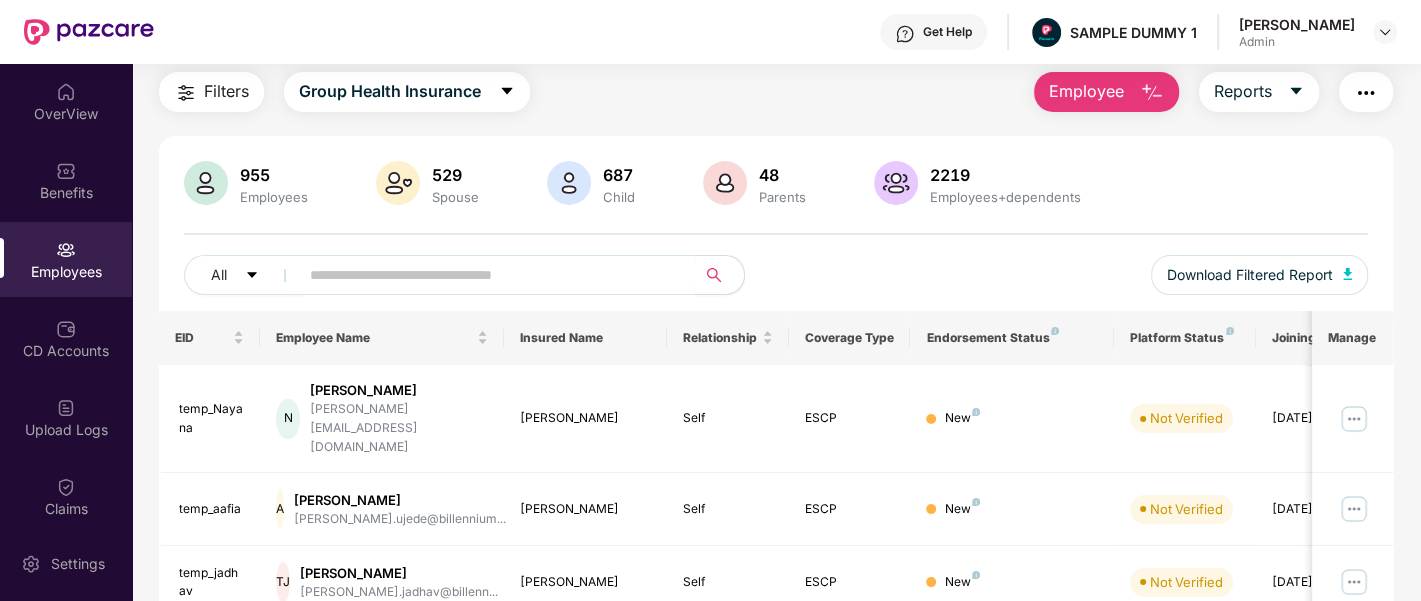 scroll, scrollTop: 0, scrollLeft: 0, axis: both 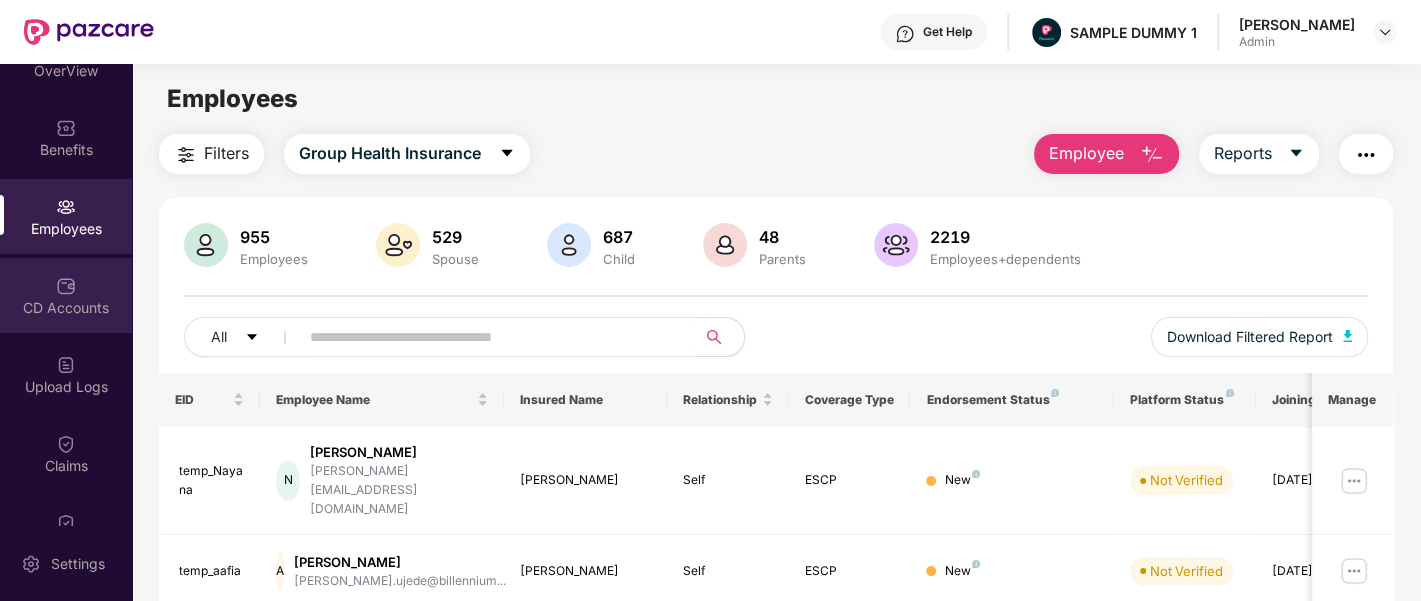 click on "CD Accounts" at bounding box center [66, 295] 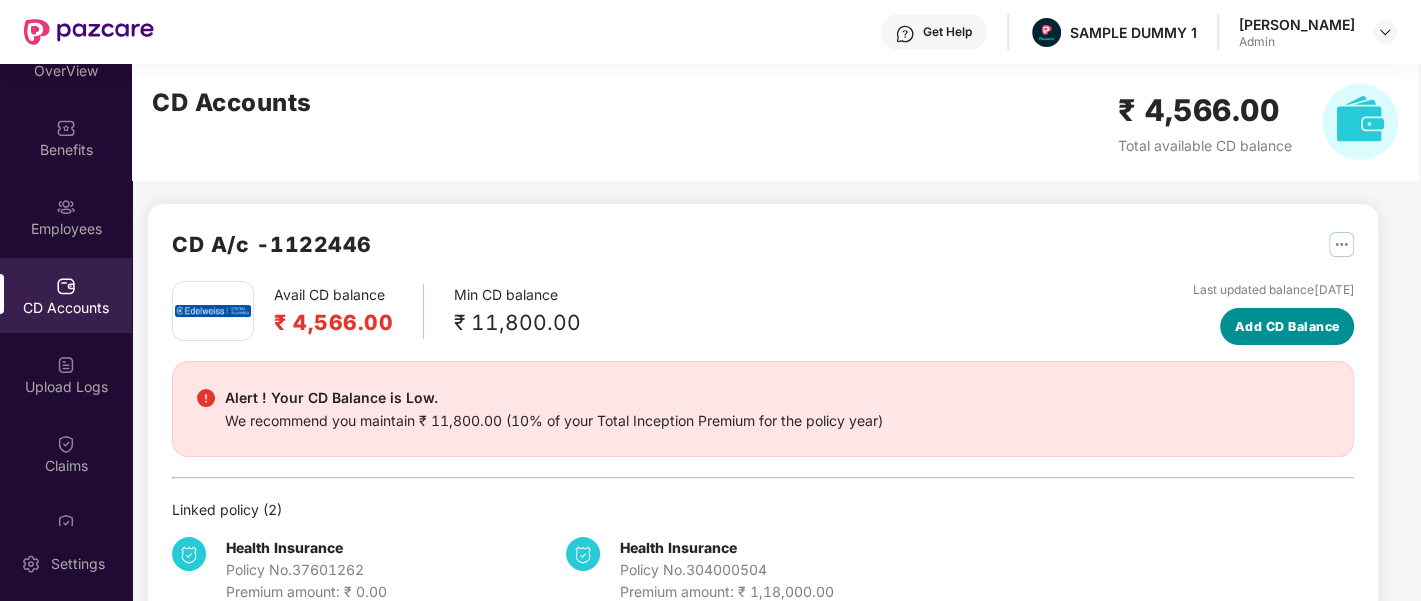 click on "Add CD Balance" at bounding box center [1287, 326] 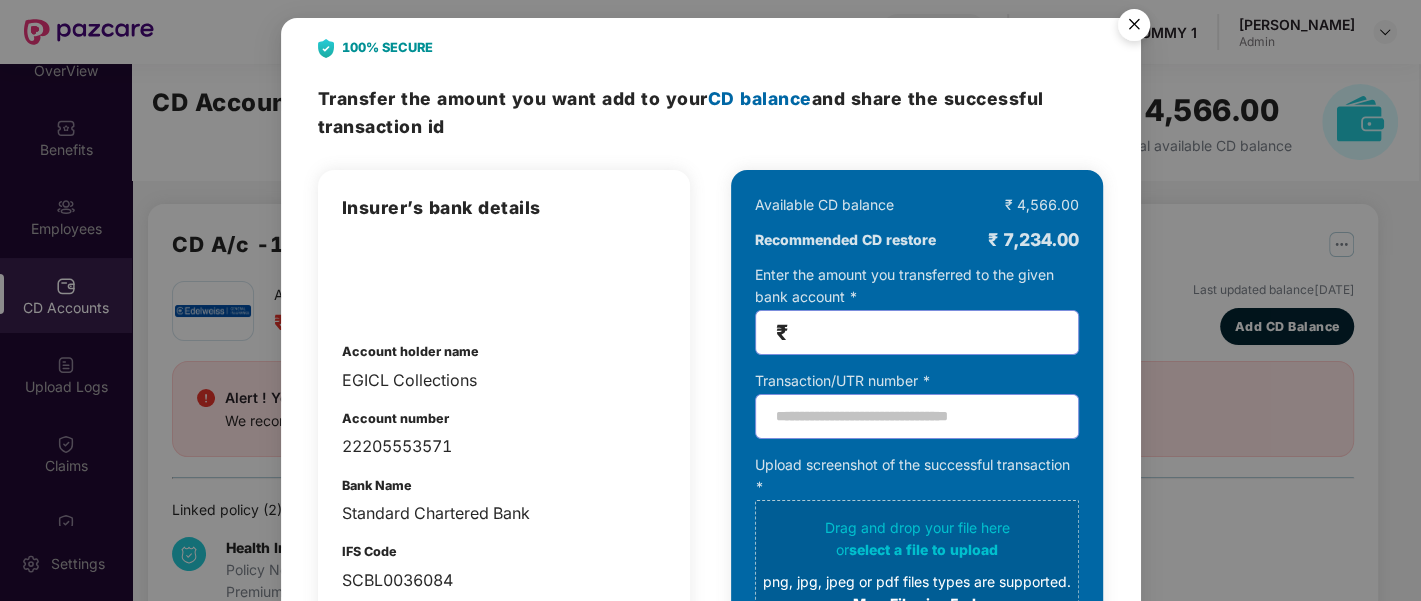 scroll, scrollTop: 0, scrollLeft: 0, axis: both 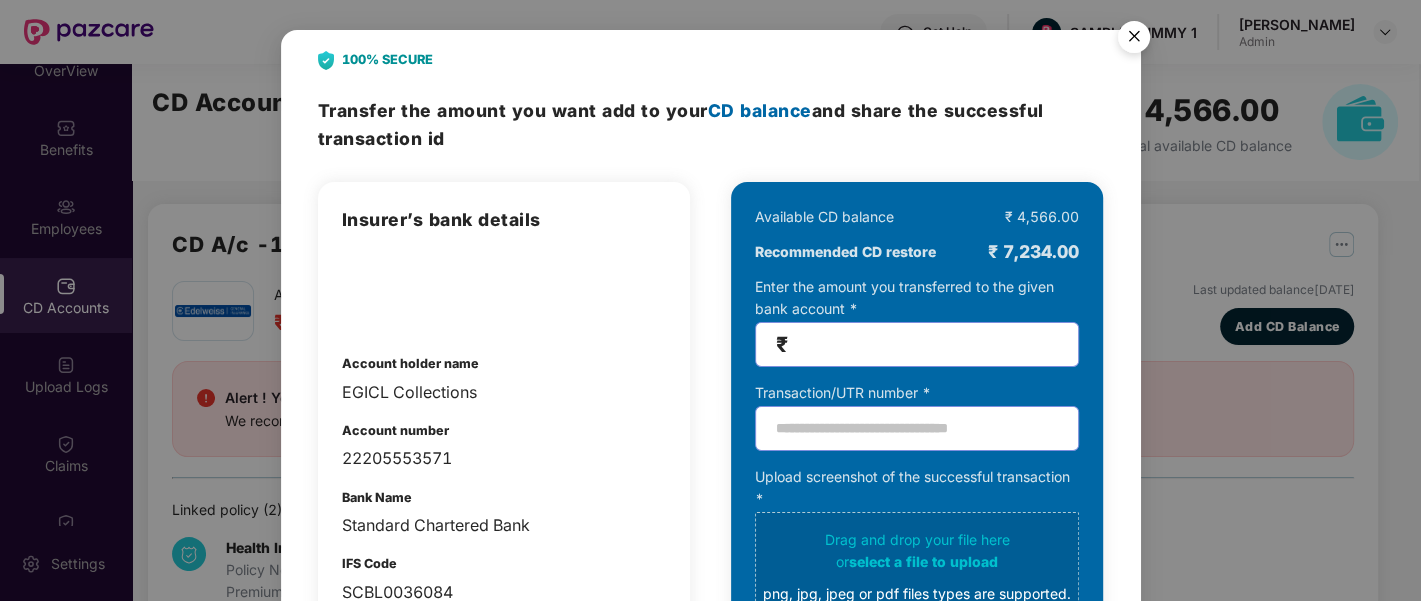 click on "₹" at bounding box center (917, 344) 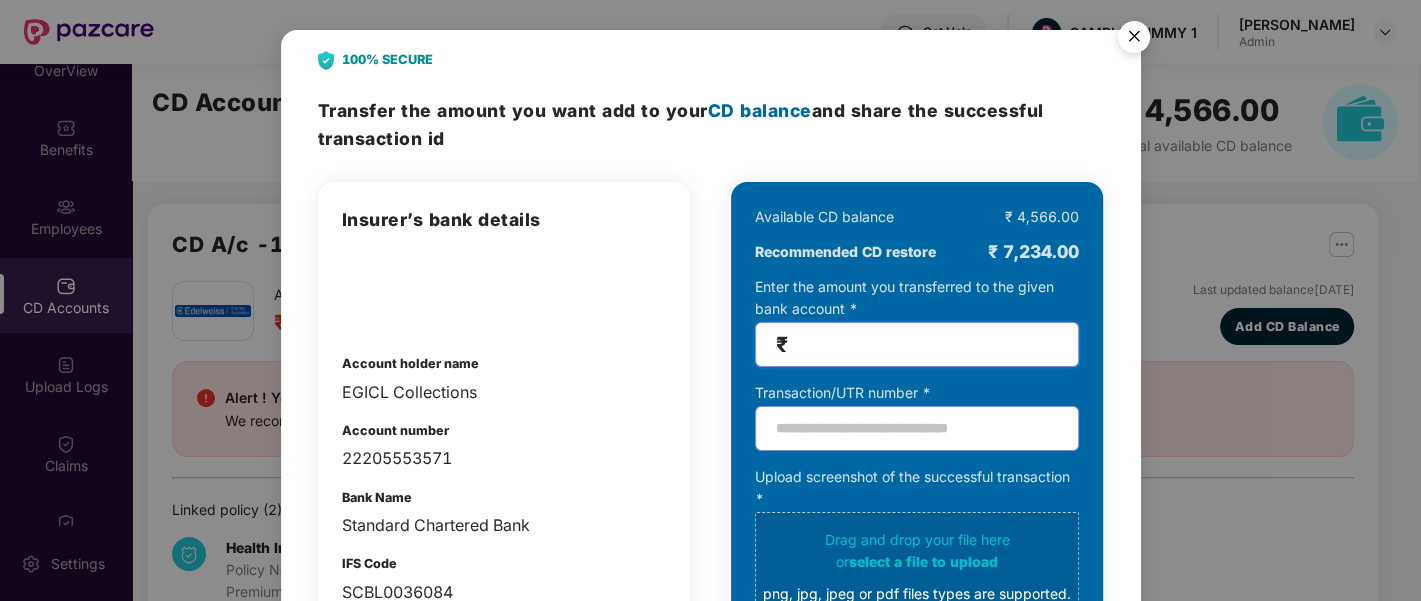 type on "*****" 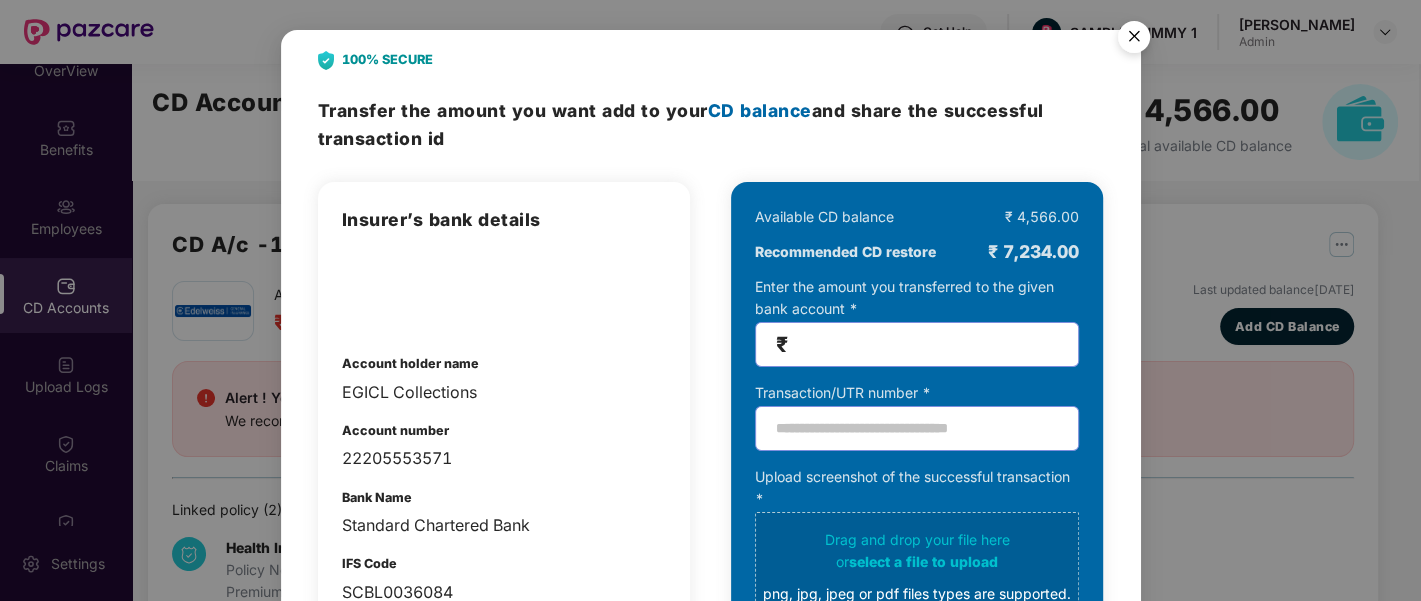 click at bounding box center (1134, 40) 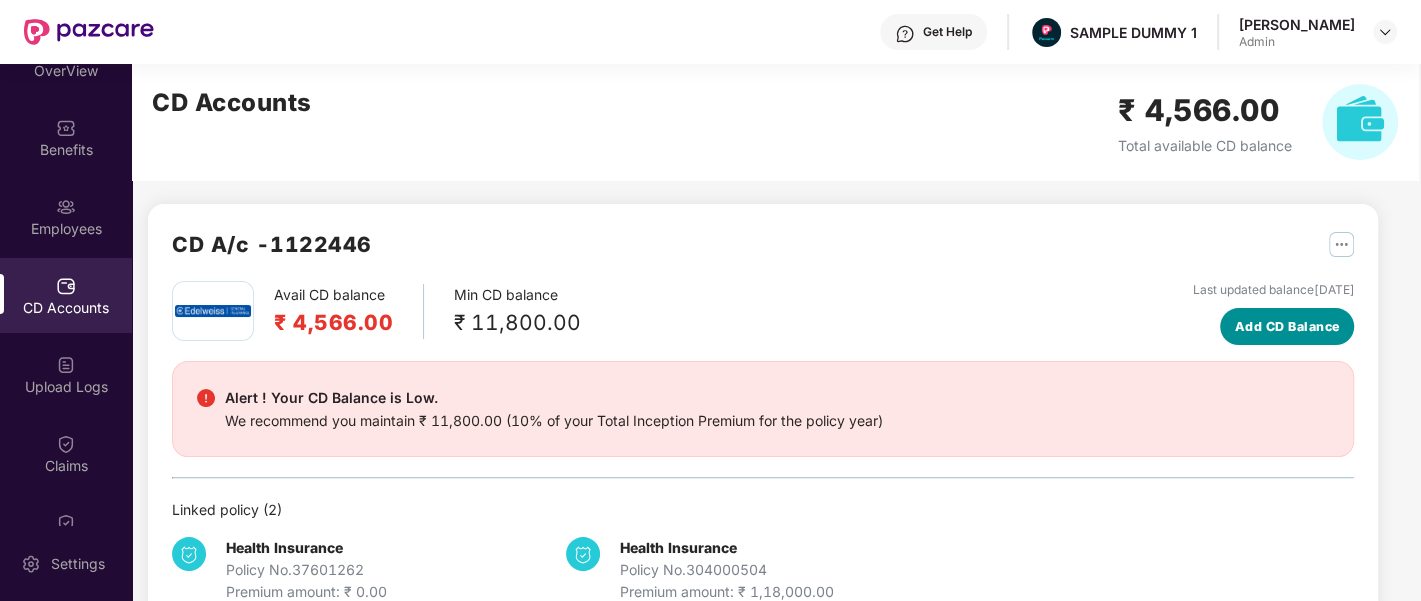 click on "Add CD Balance" at bounding box center (1287, 327) 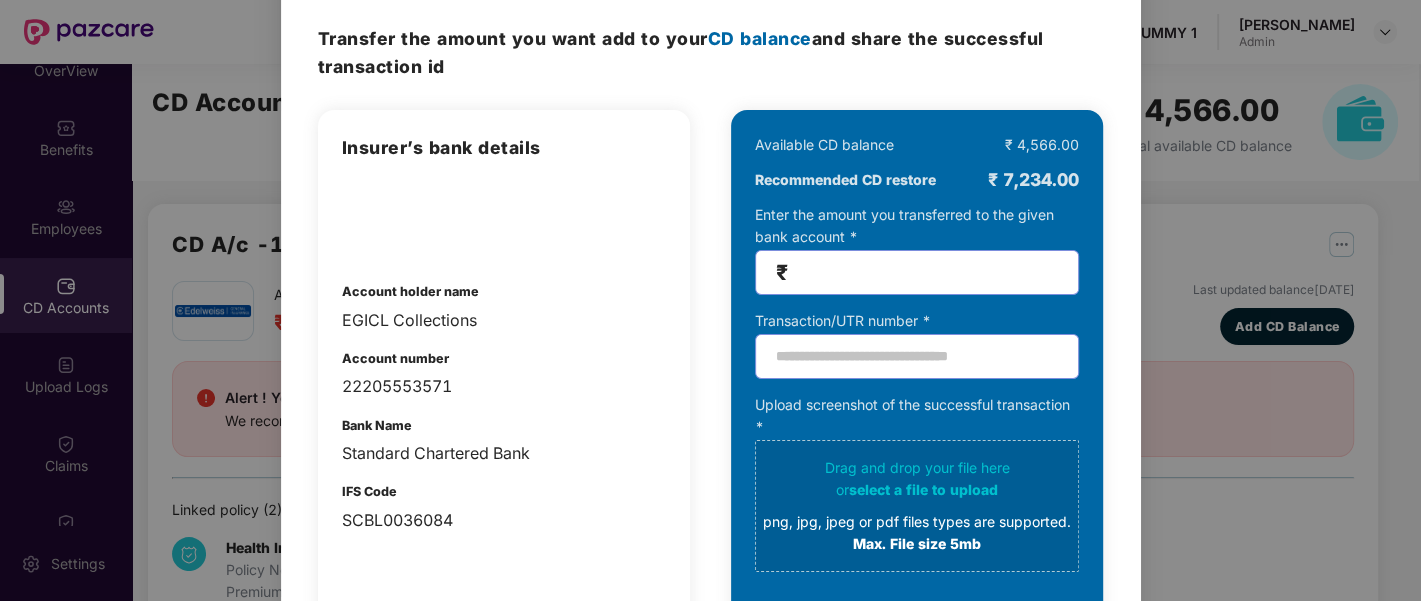 scroll, scrollTop: 93, scrollLeft: 0, axis: vertical 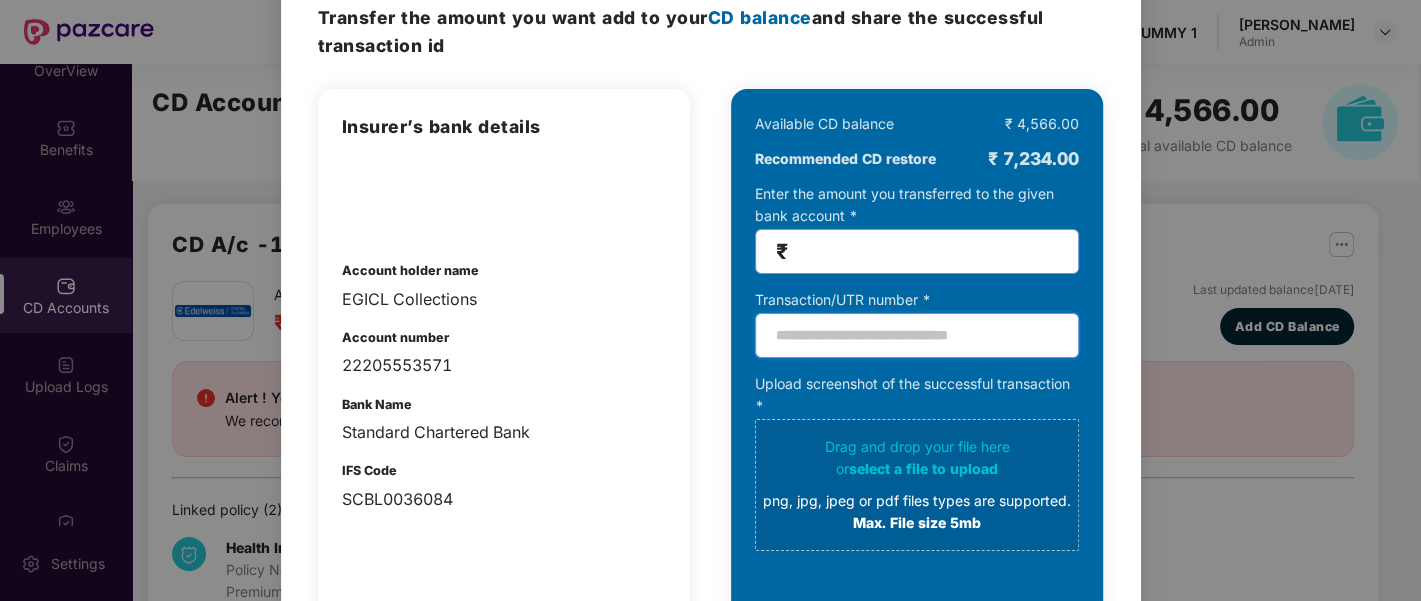 click at bounding box center [917, 335] 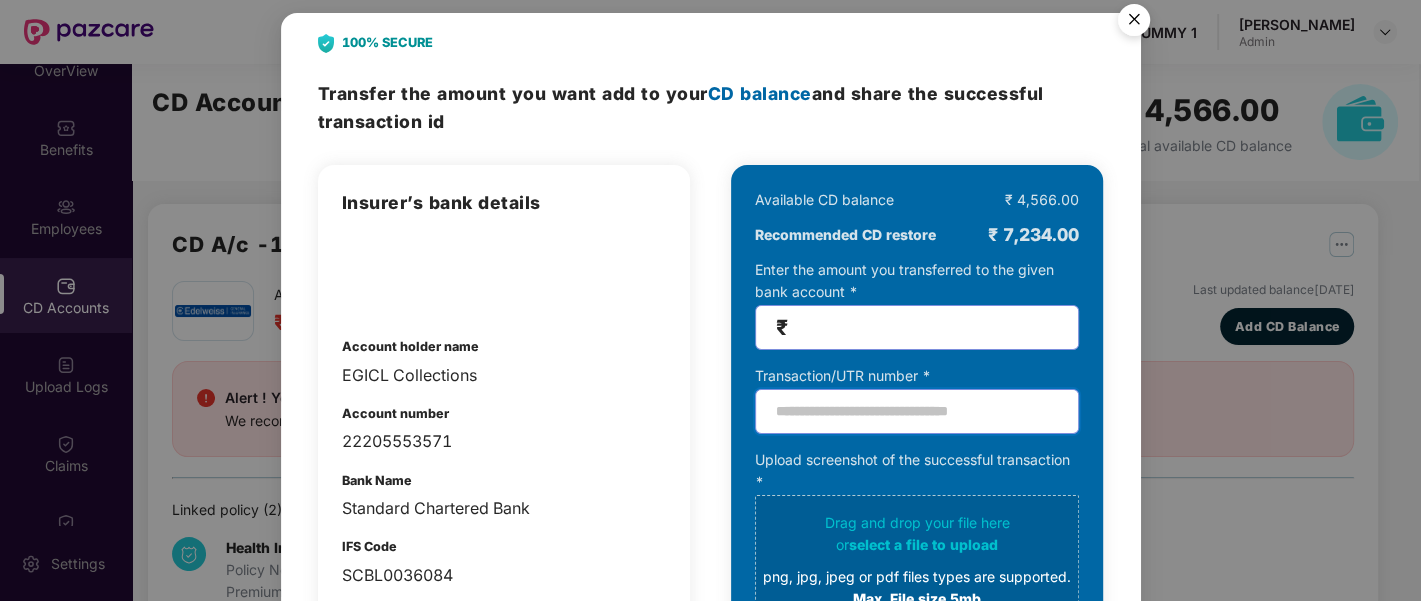 scroll, scrollTop: 0, scrollLeft: 0, axis: both 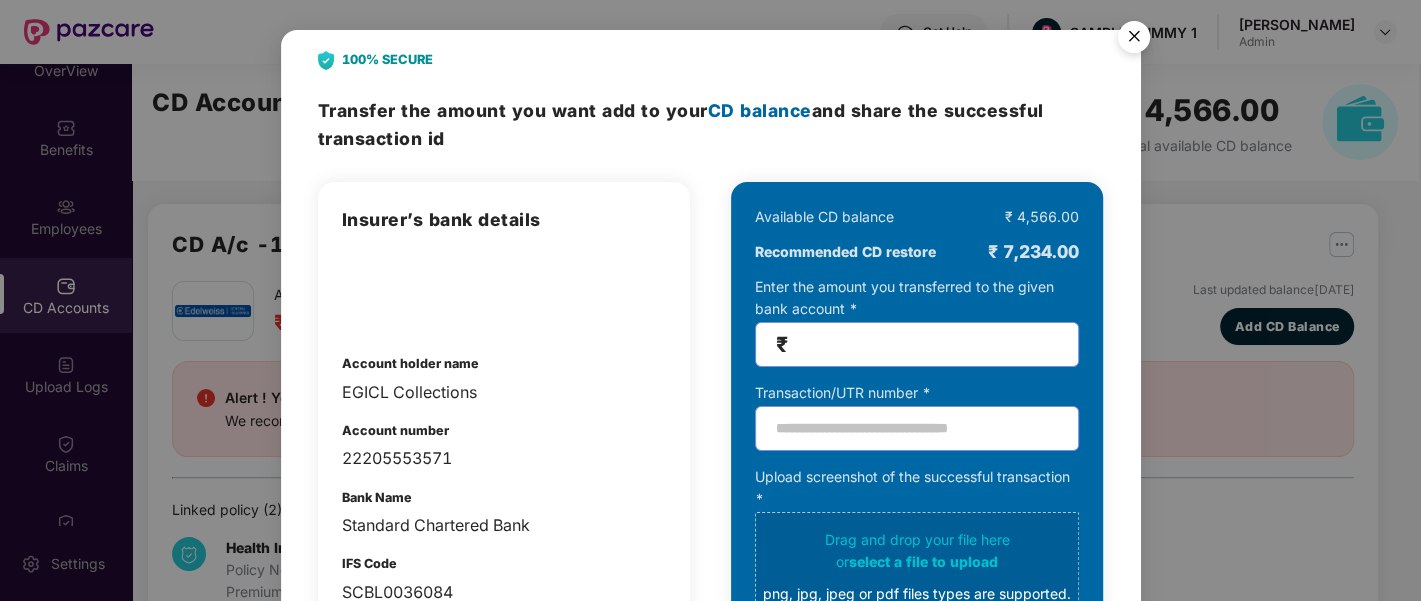 click at bounding box center [1134, 40] 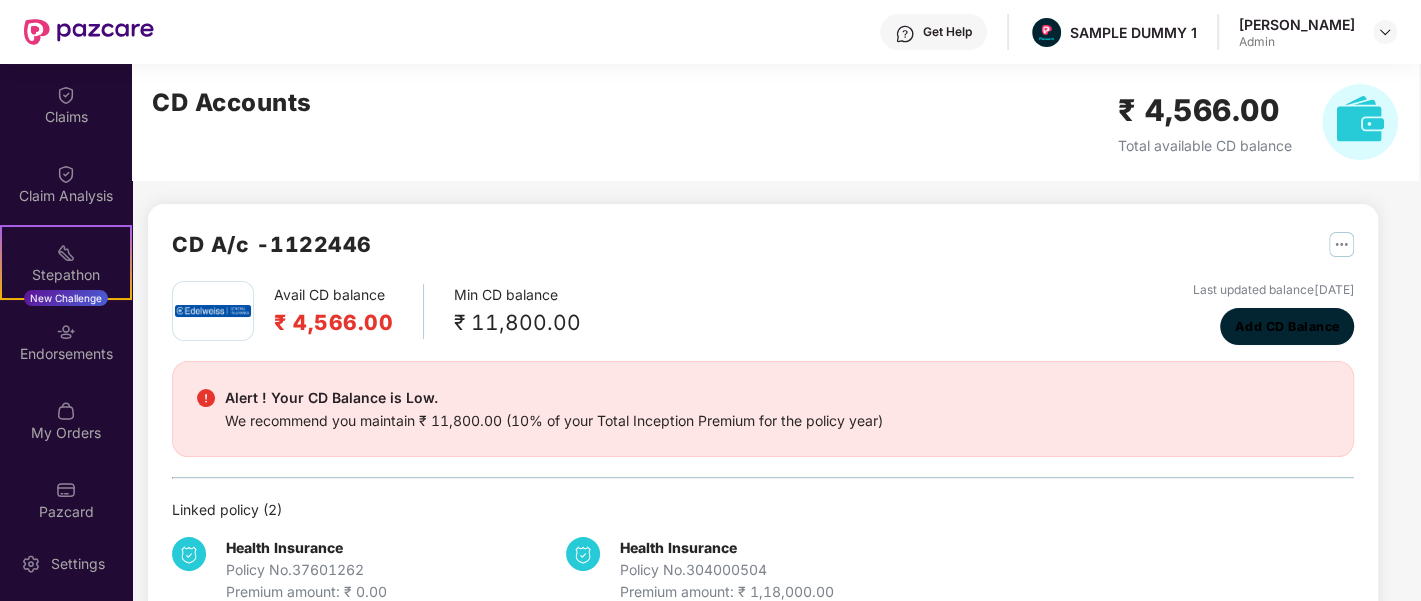scroll, scrollTop: 393, scrollLeft: 0, axis: vertical 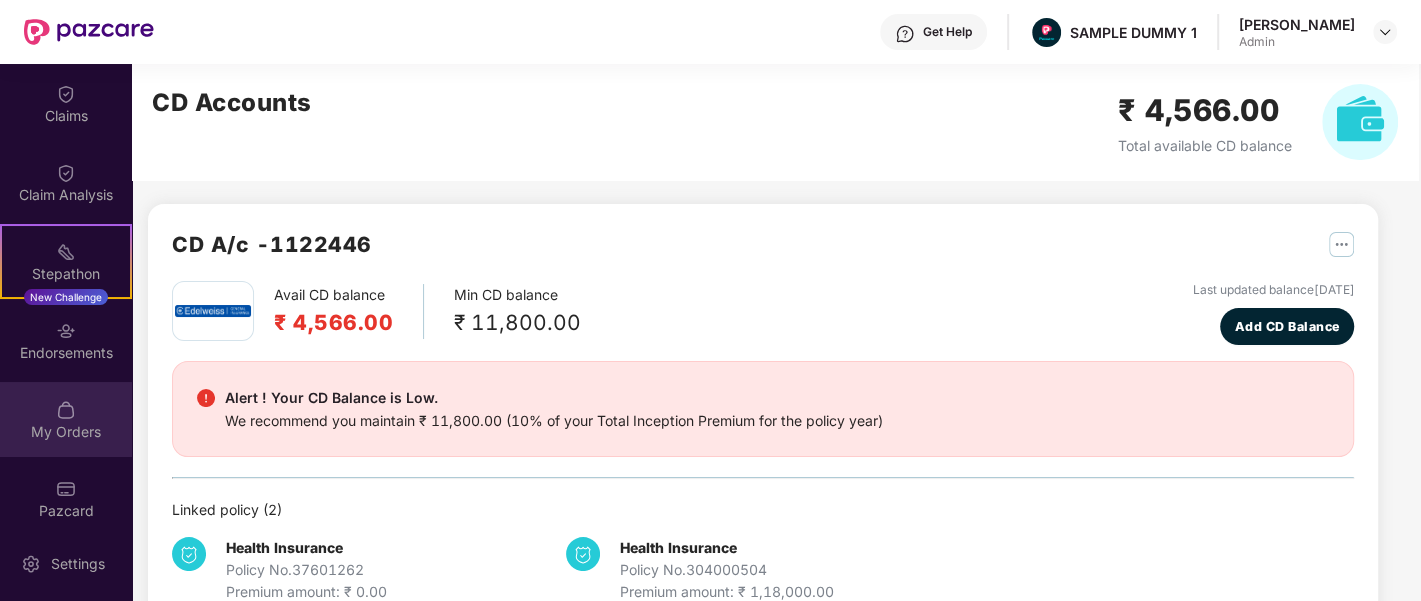 click at bounding box center (66, 410) 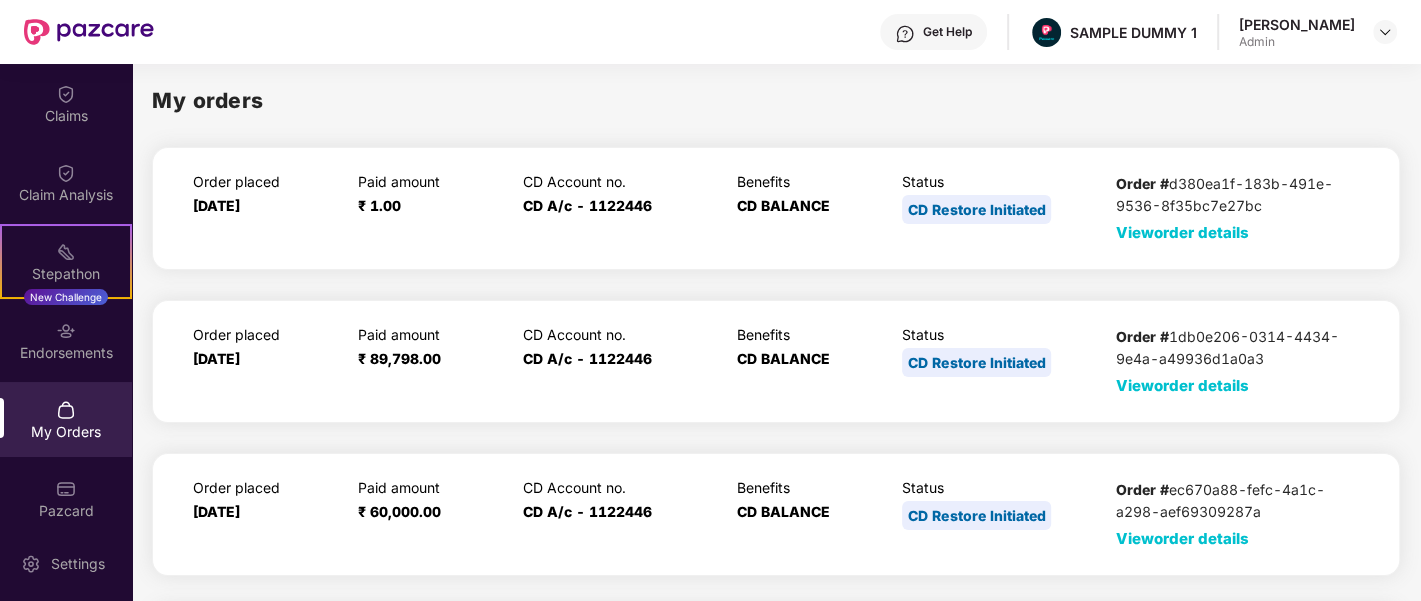 click on "Order placed [DATE] Paid amount ₹ 1.00 CD Account no. CD A/c - 1122446 Benefits CD BALANCE Status CD Restore Initiated Order #  d380ea1f-183b-491e-9536-8f35bc7e27bc View  order details" at bounding box center [776, 208] 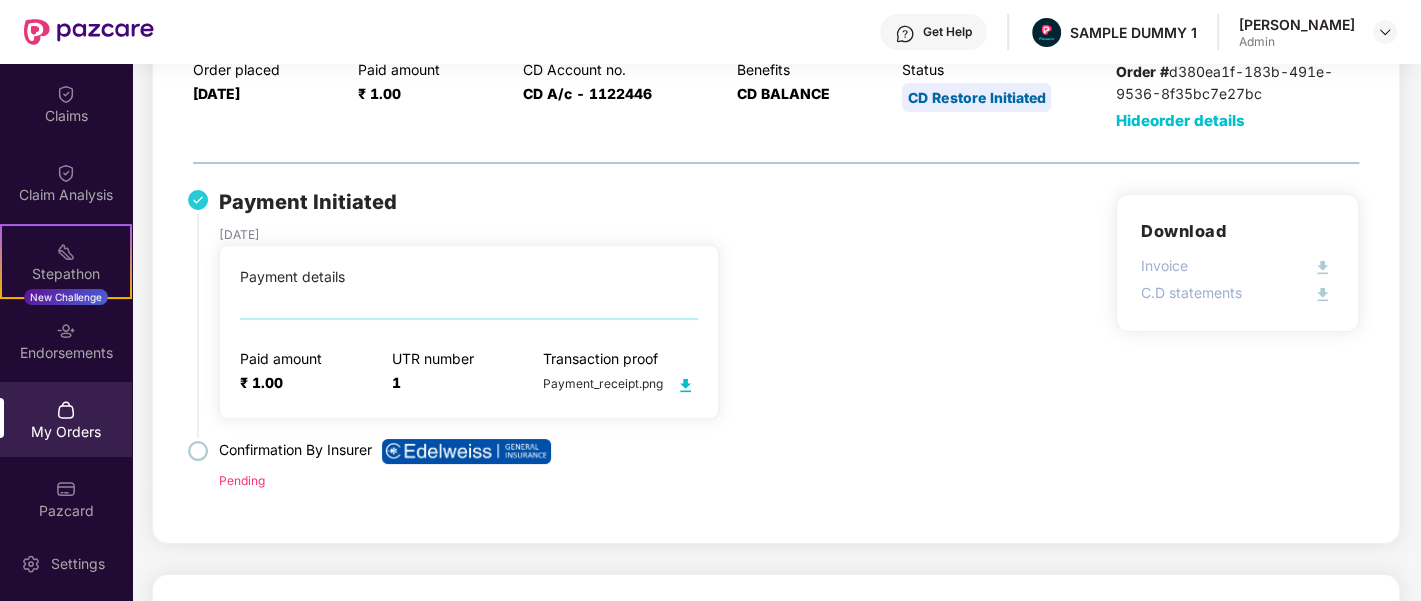 scroll, scrollTop: 0, scrollLeft: 0, axis: both 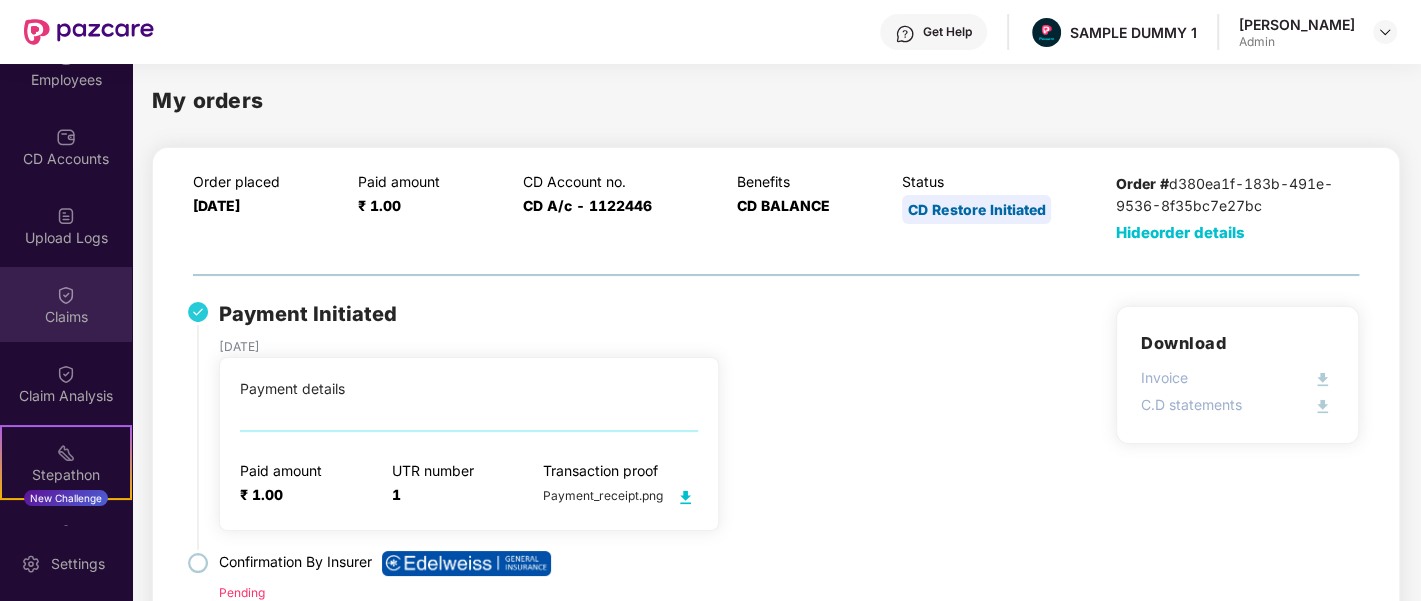 click at bounding box center (66, 293) 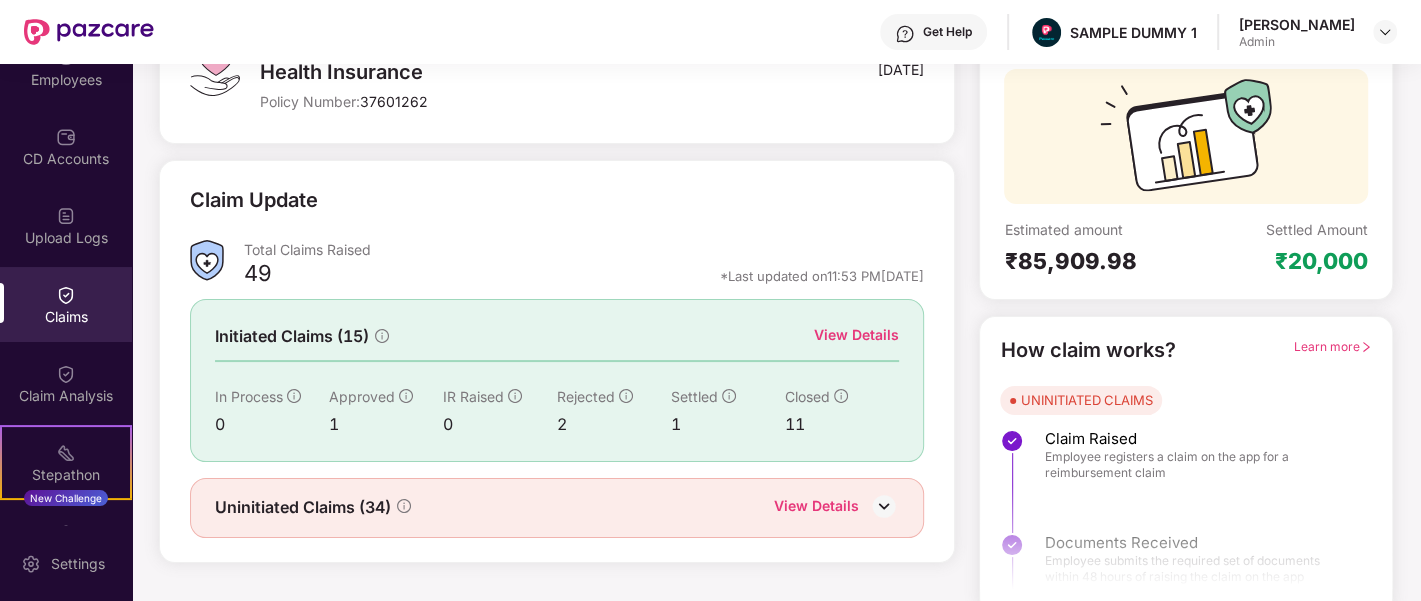 scroll, scrollTop: 180, scrollLeft: 0, axis: vertical 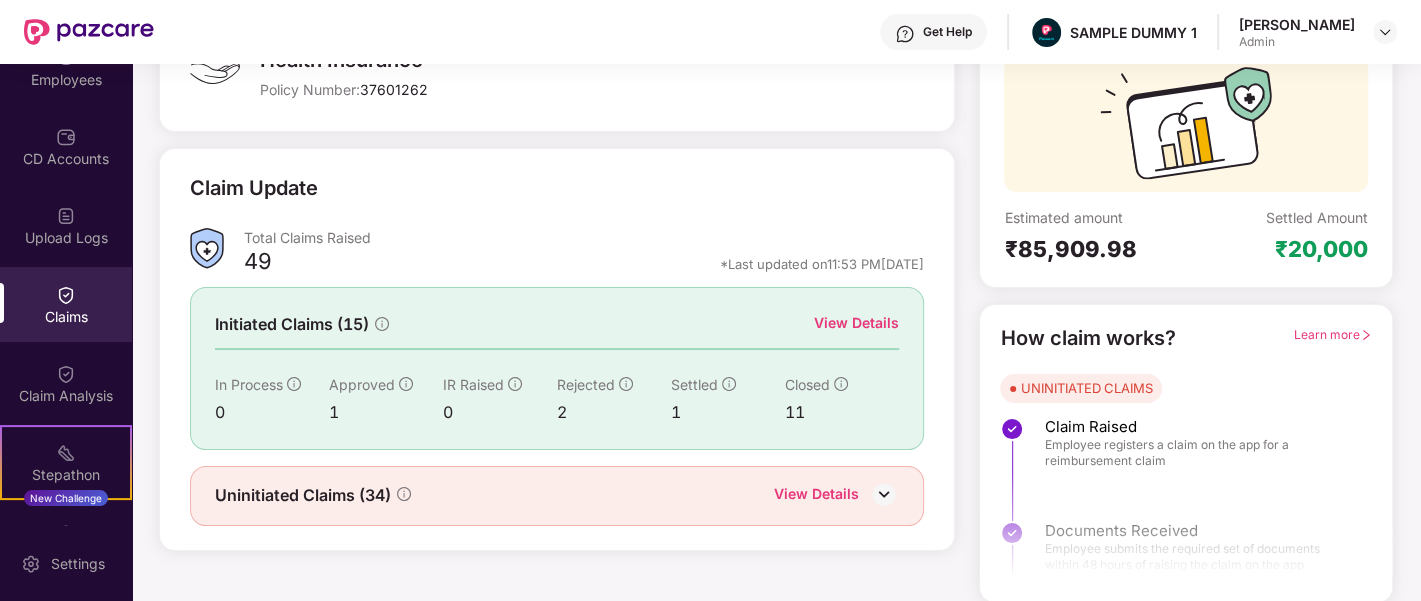 click on "View Details" at bounding box center (856, 323) 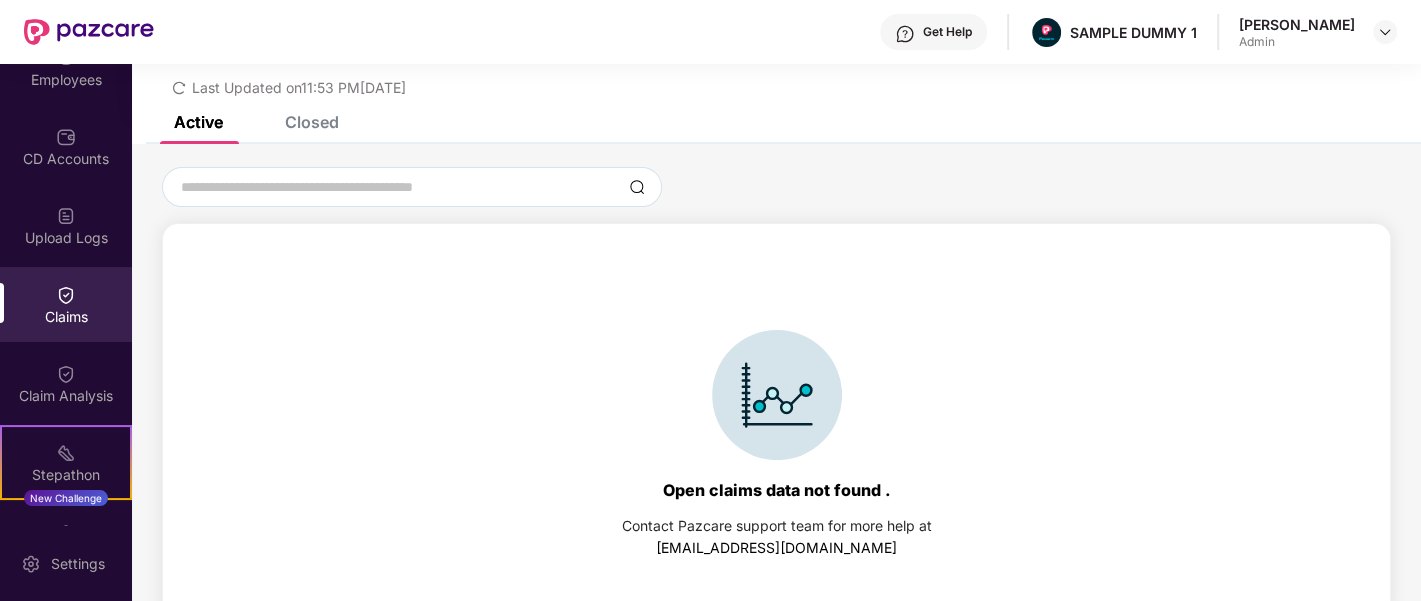 scroll, scrollTop: 85, scrollLeft: 0, axis: vertical 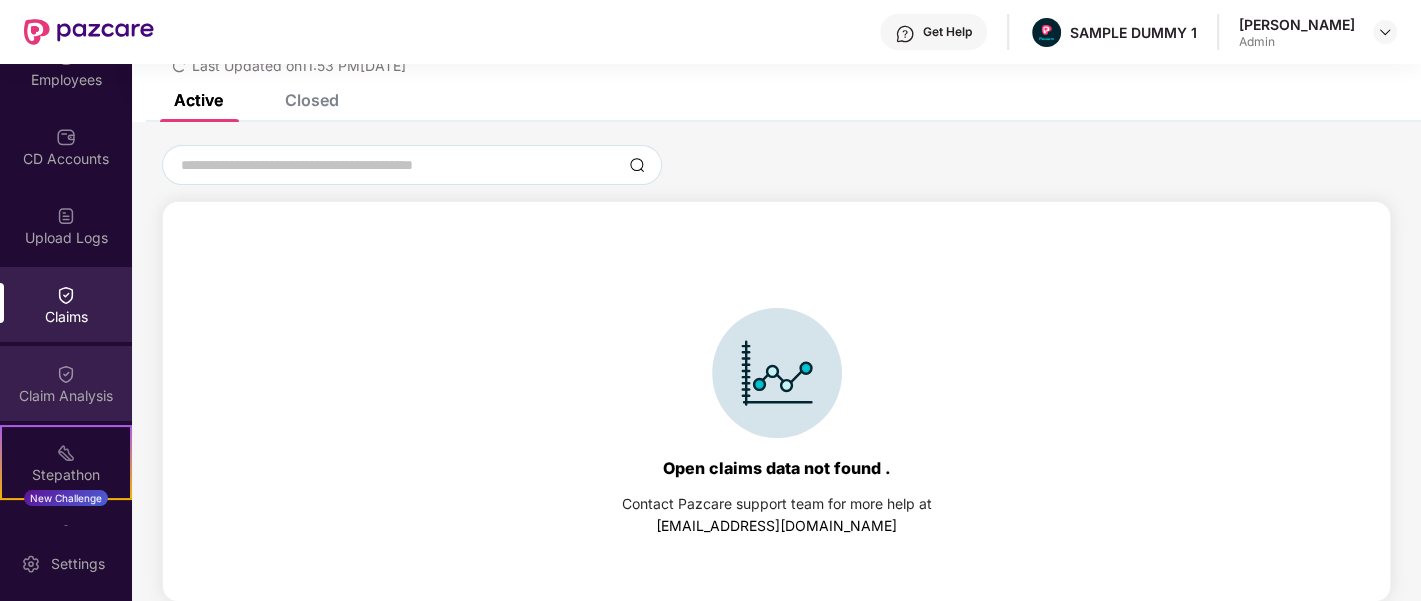 click on "Claim Analysis" at bounding box center (66, 383) 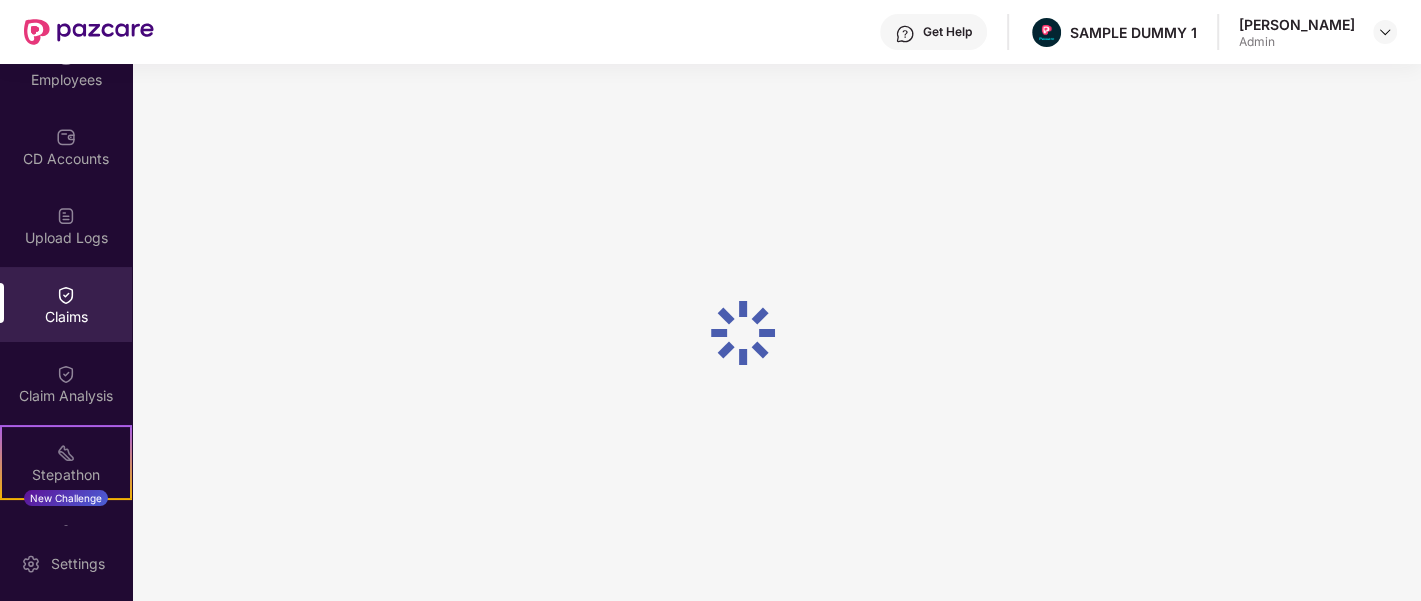scroll, scrollTop: 0, scrollLeft: 0, axis: both 